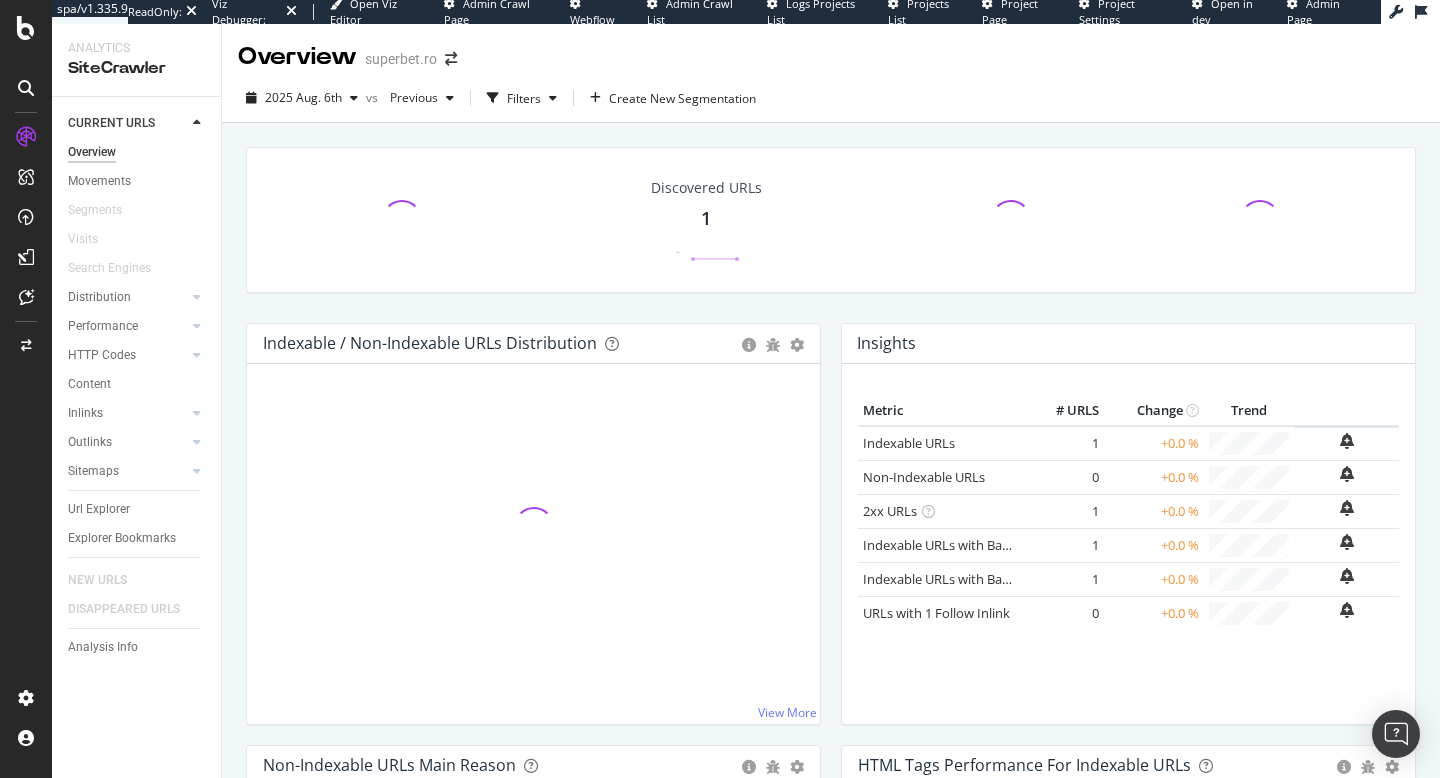 scroll, scrollTop: 0, scrollLeft: 0, axis: both 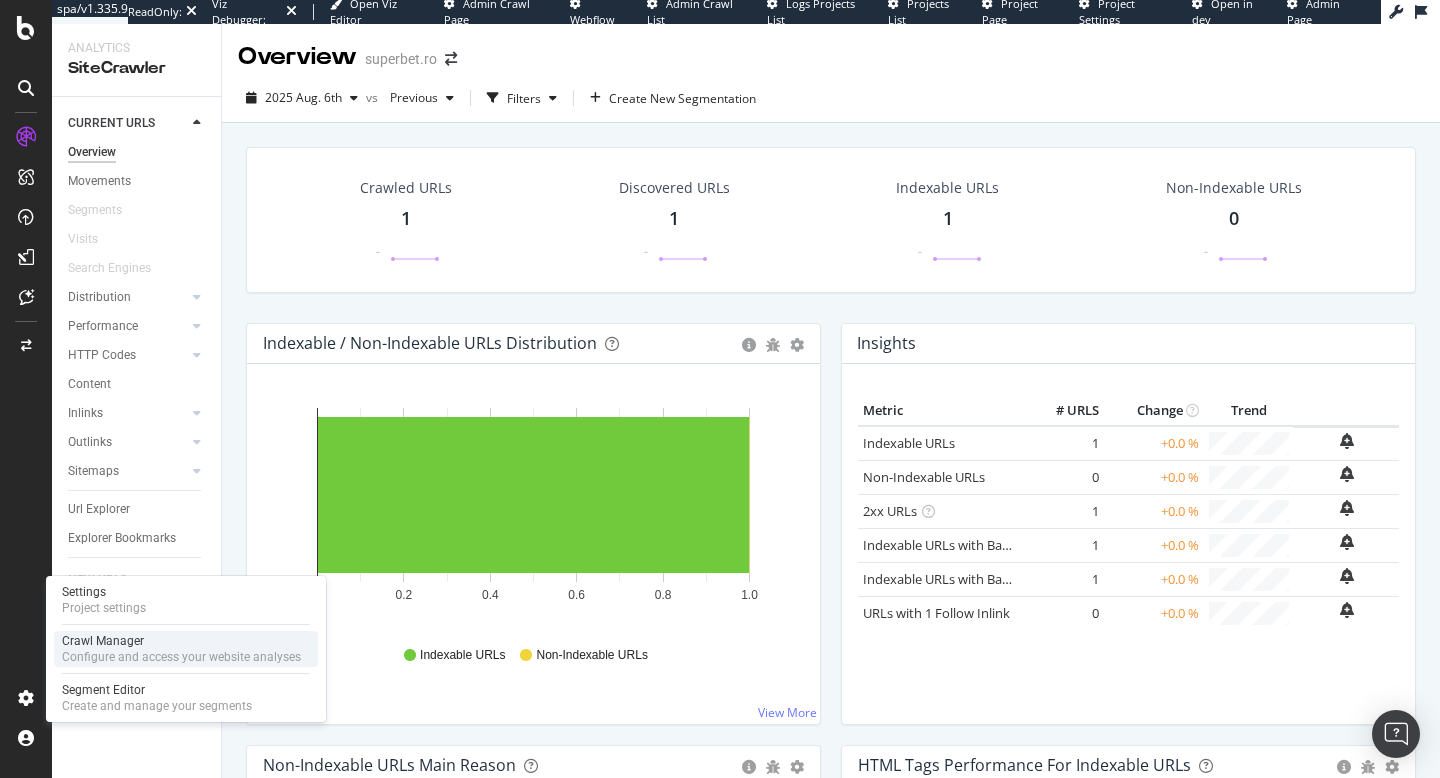 click on "Crawl Manager" at bounding box center (181, 641) 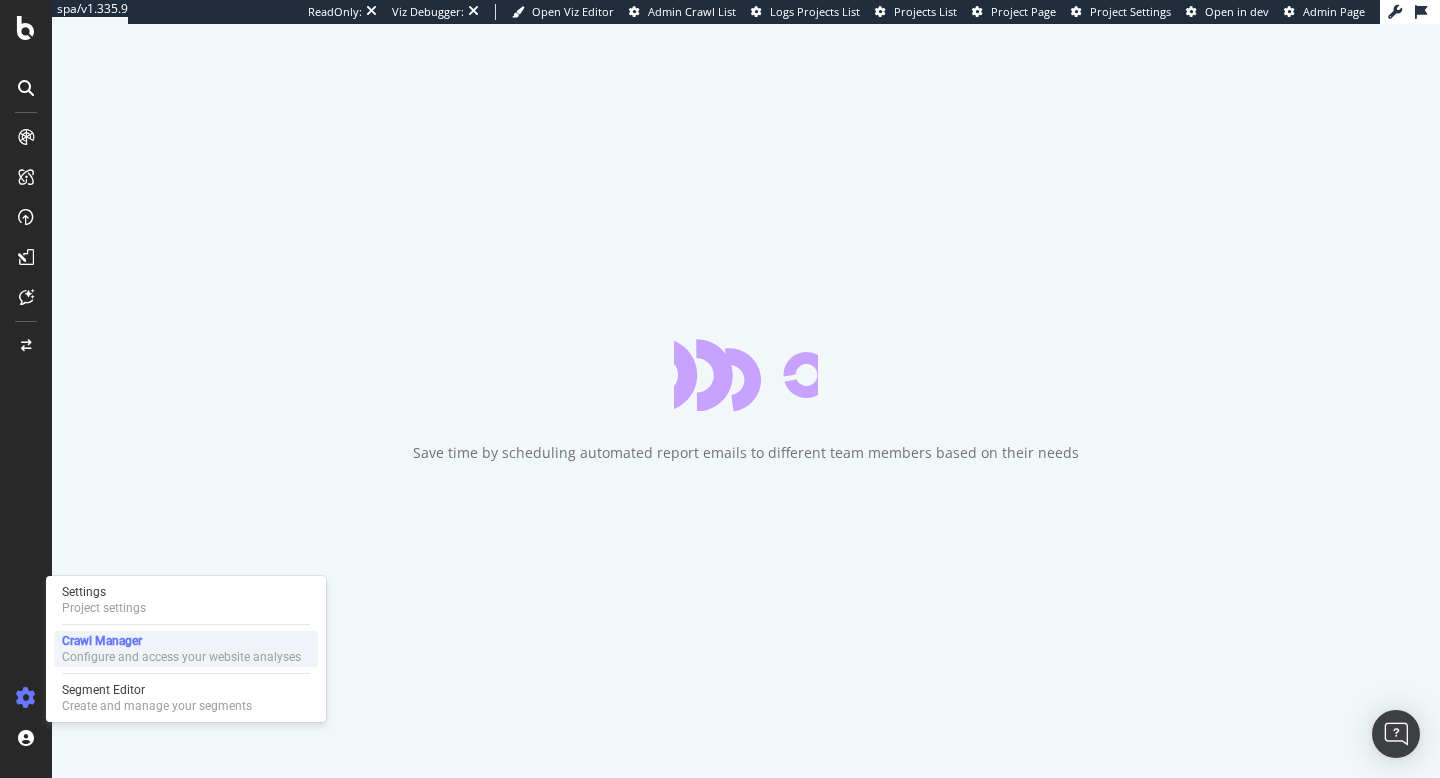 scroll, scrollTop: 0, scrollLeft: 0, axis: both 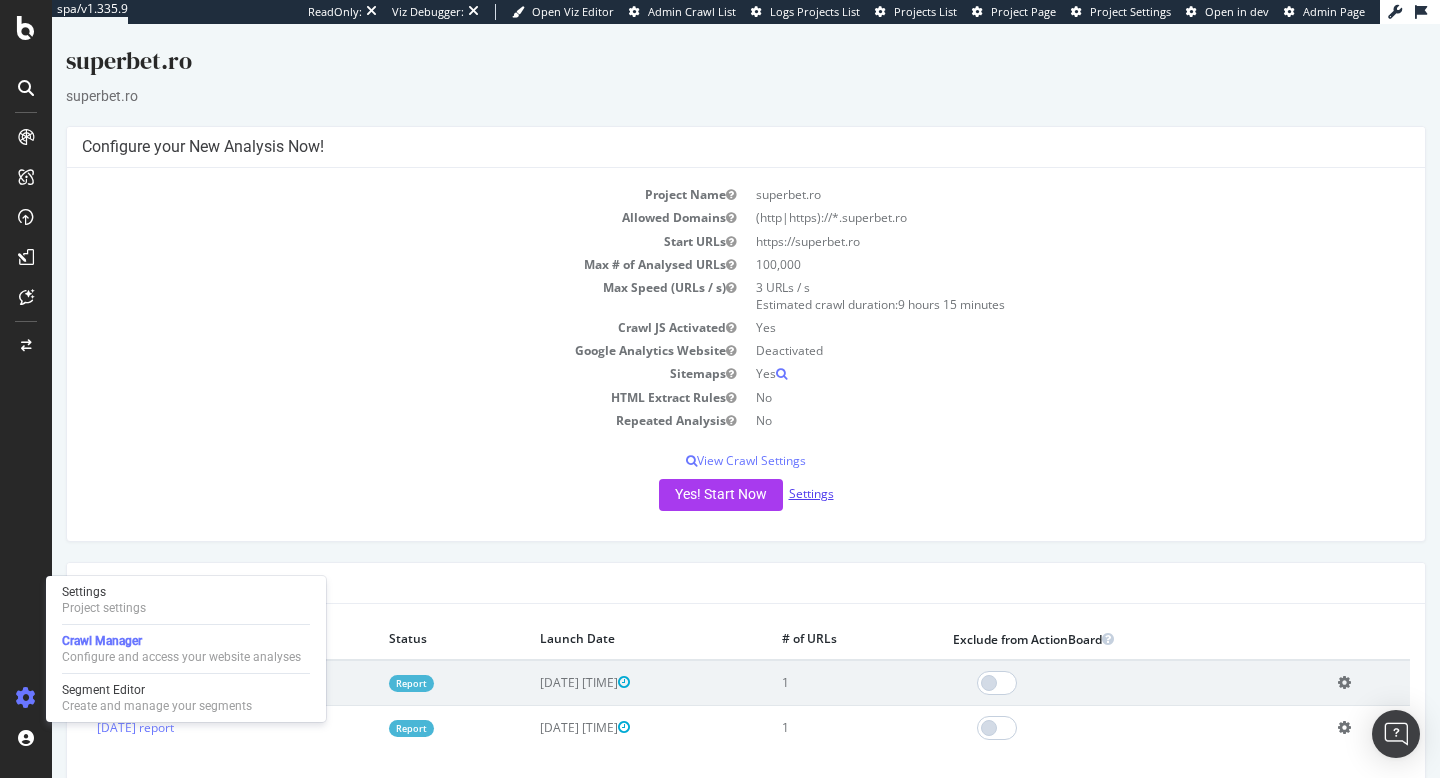 click on "Settings" at bounding box center (811, 493) 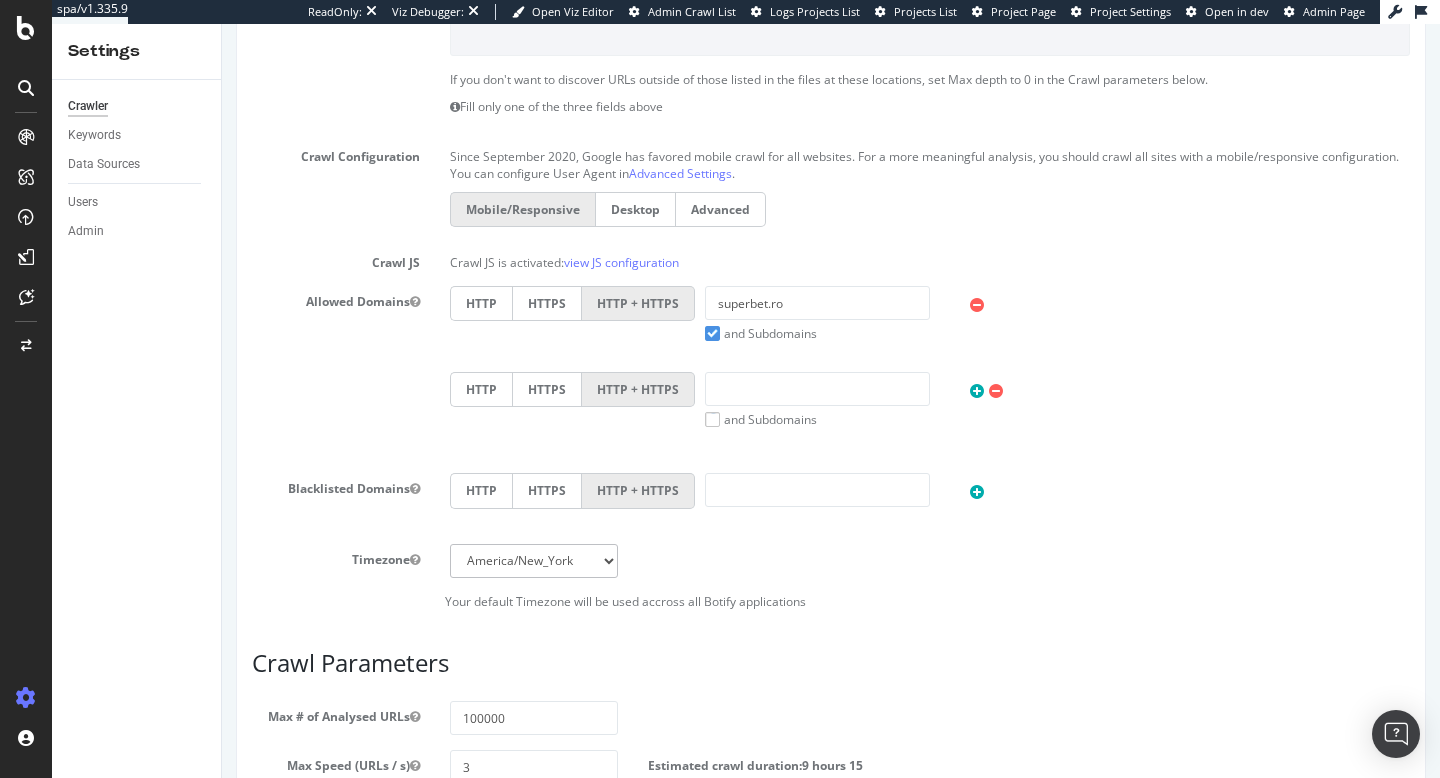 scroll, scrollTop: 0, scrollLeft: 0, axis: both 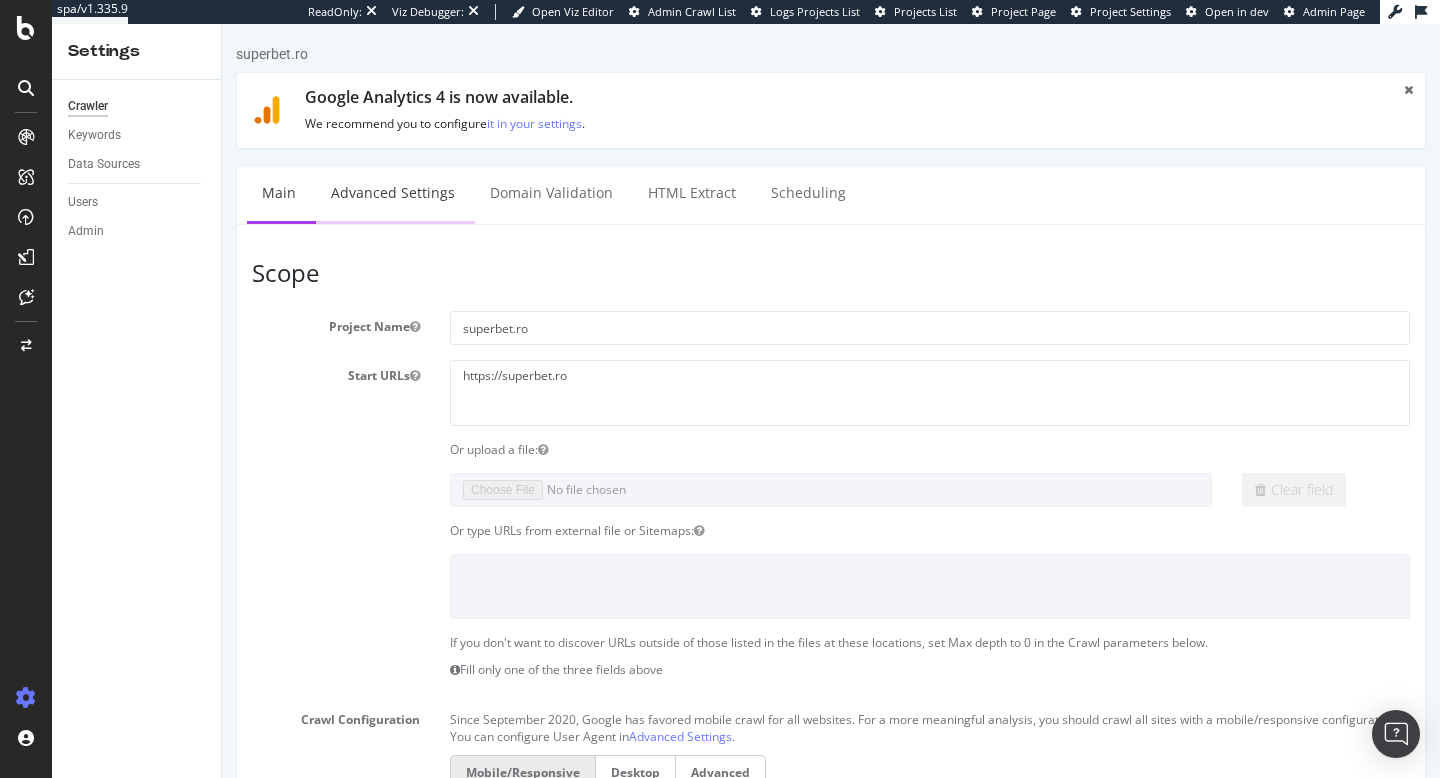 click on "Advanced Settings" at bounding box center (393, 193) 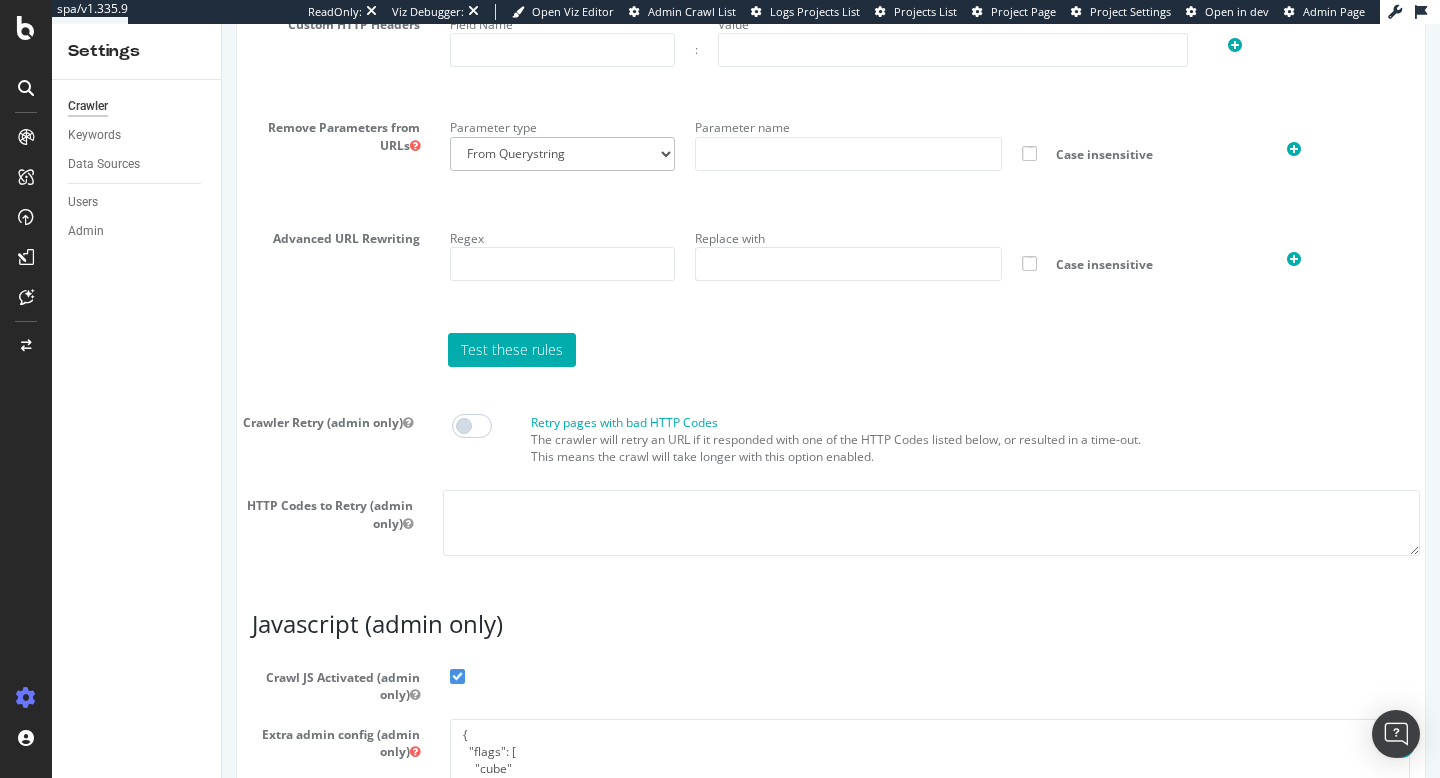 scroll, scrollTop: 1725, scrollLeft: 0, axis: vertical 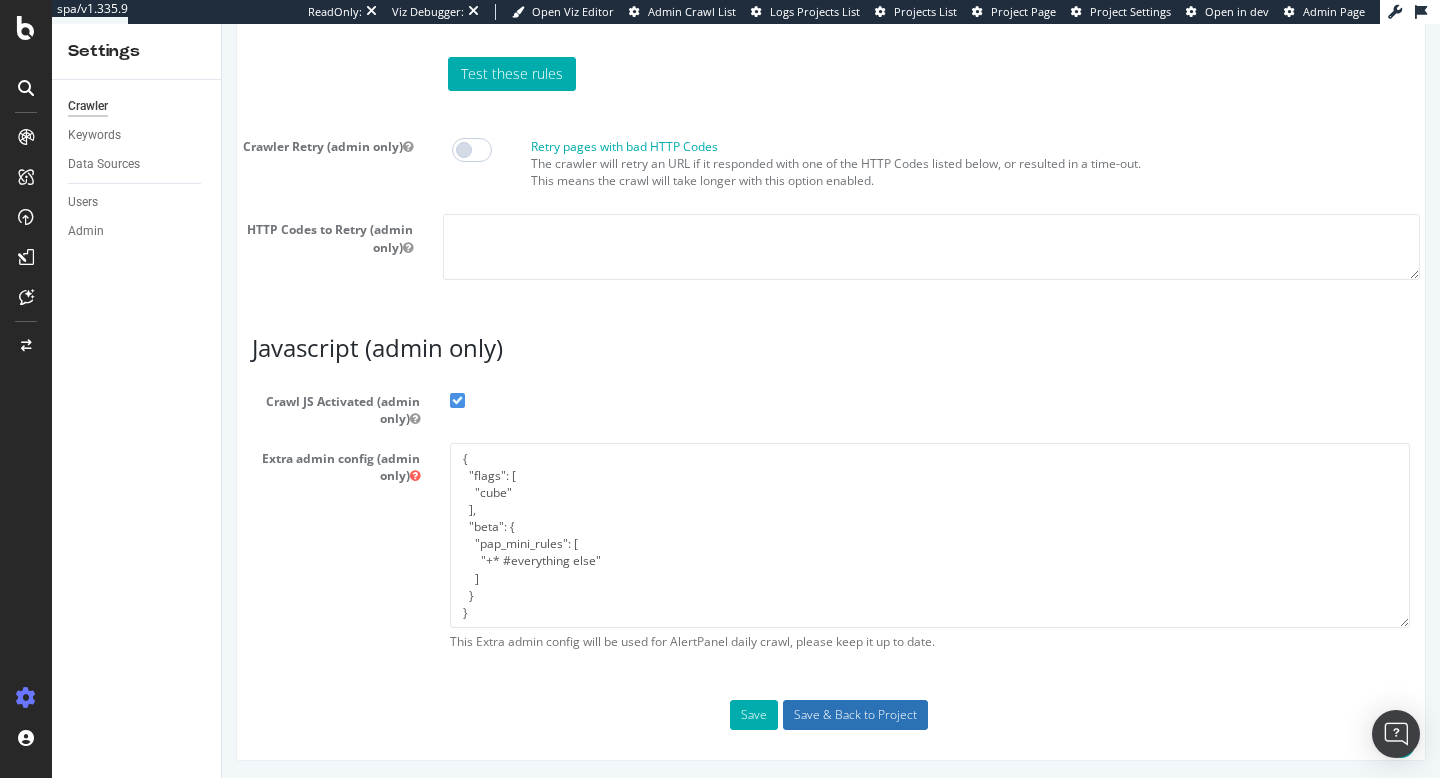 click on "Save & Back to Project" at bounding box center [855, 715] 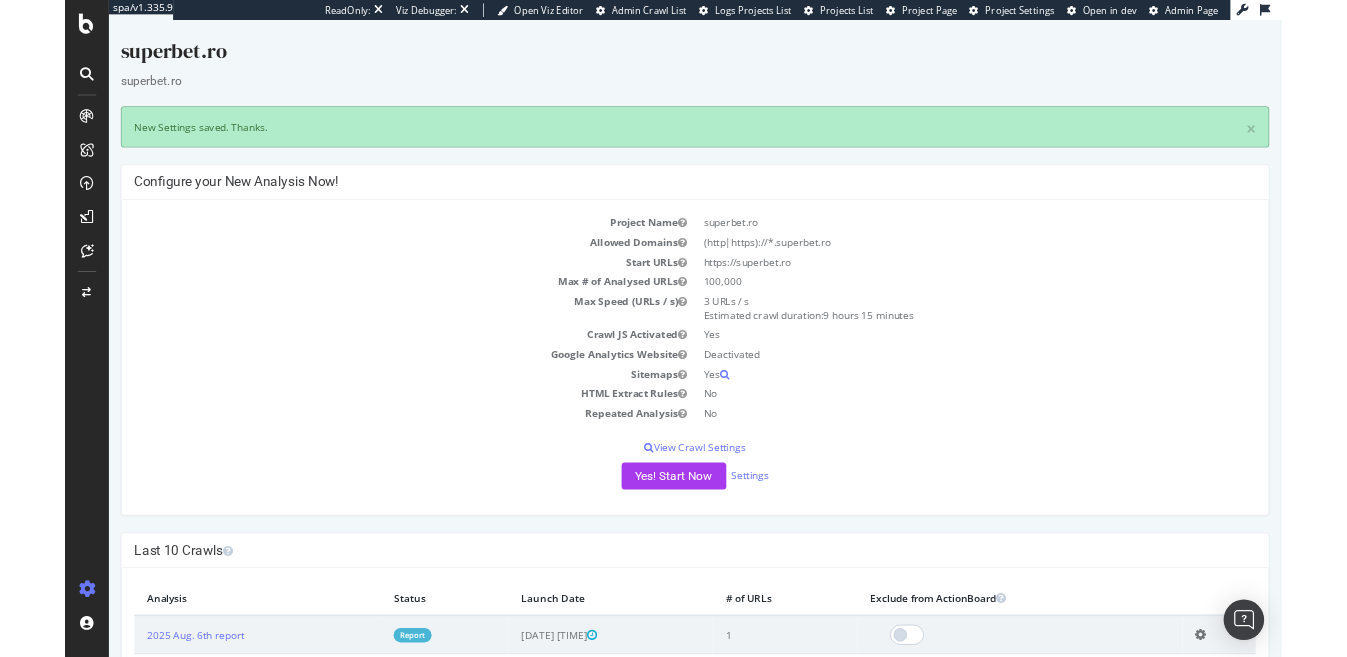 scroll, scrollTop: 0, scrollLeft: 0, axis: both 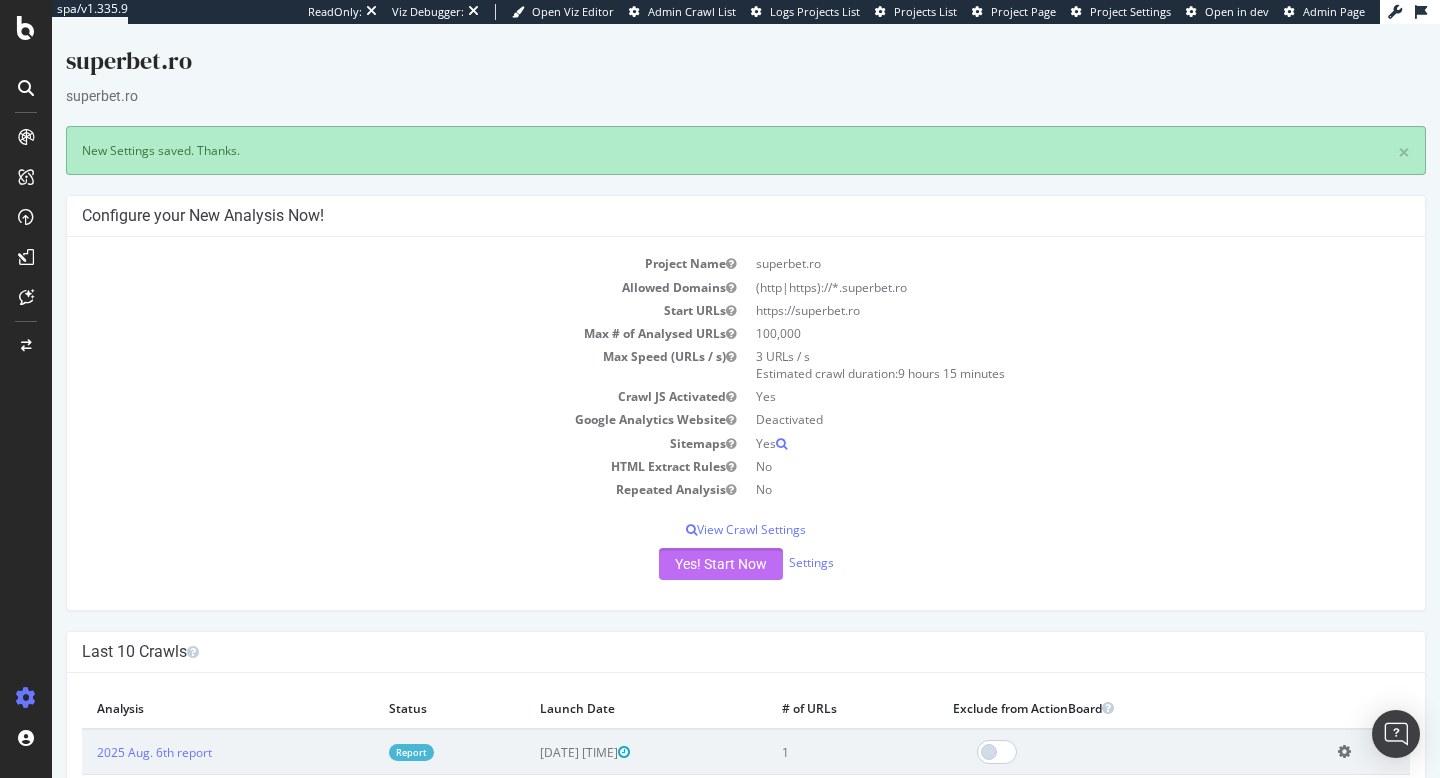 click on "Yes! Start Now" at bounding box center [721, 564] 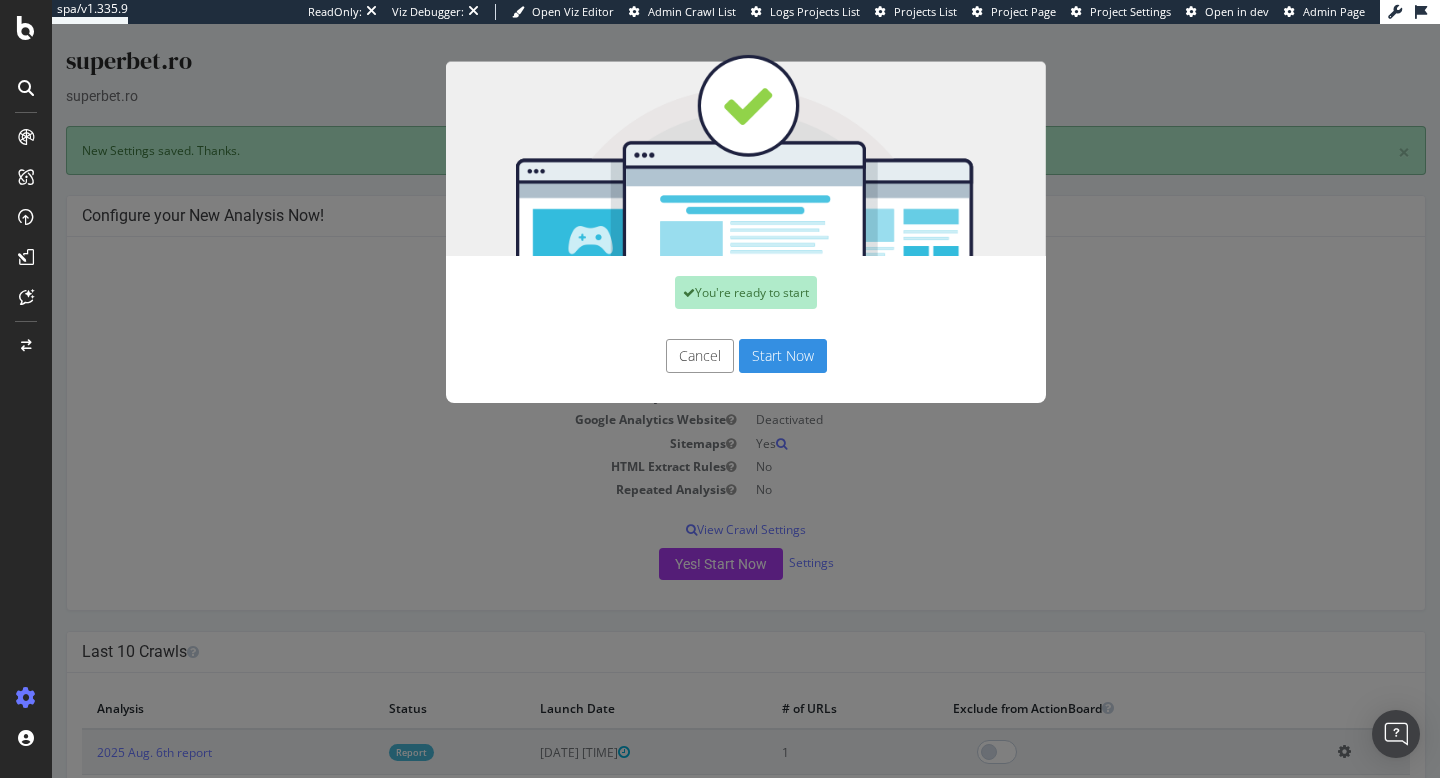 click on "Start Now" at bounding box center (783, 356) 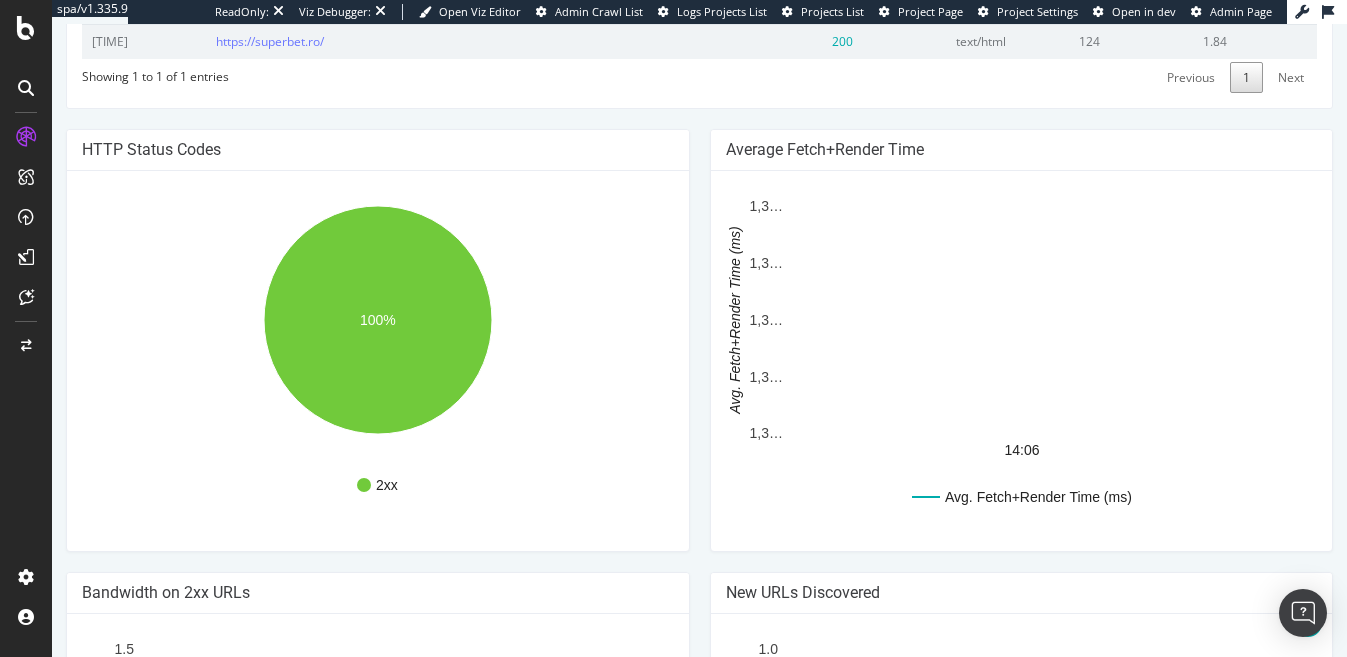scroll, scrollTop: 895, scrollLeft: 0, axis: vertical 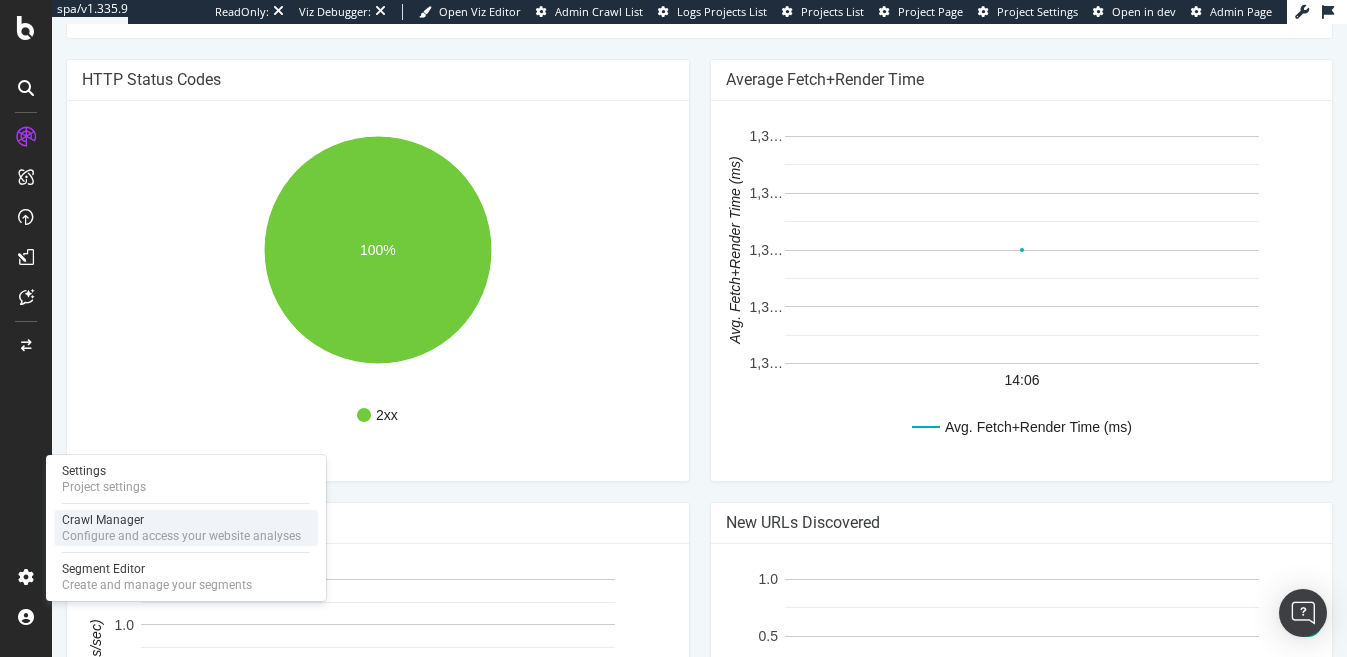 click on "Crawl Manager" at bounding box center (181, 520) 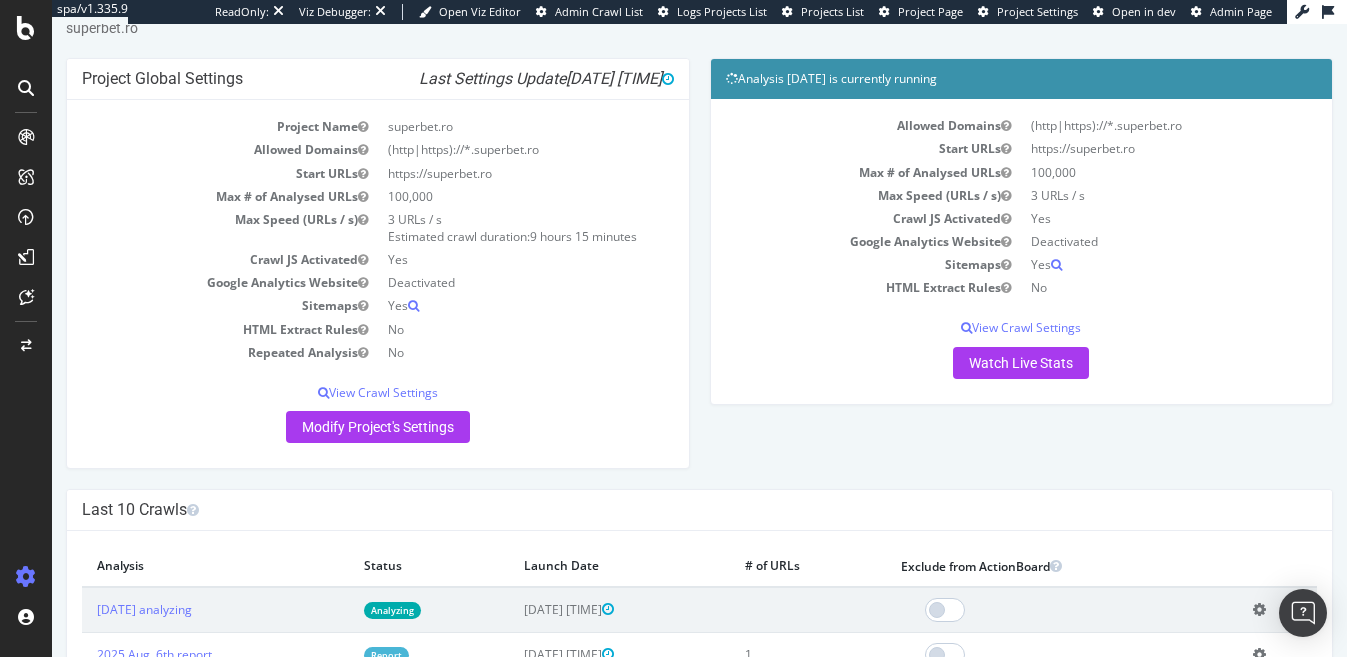 scroll, scrollTop: 175, scrollLeft: 0, axis: vertical 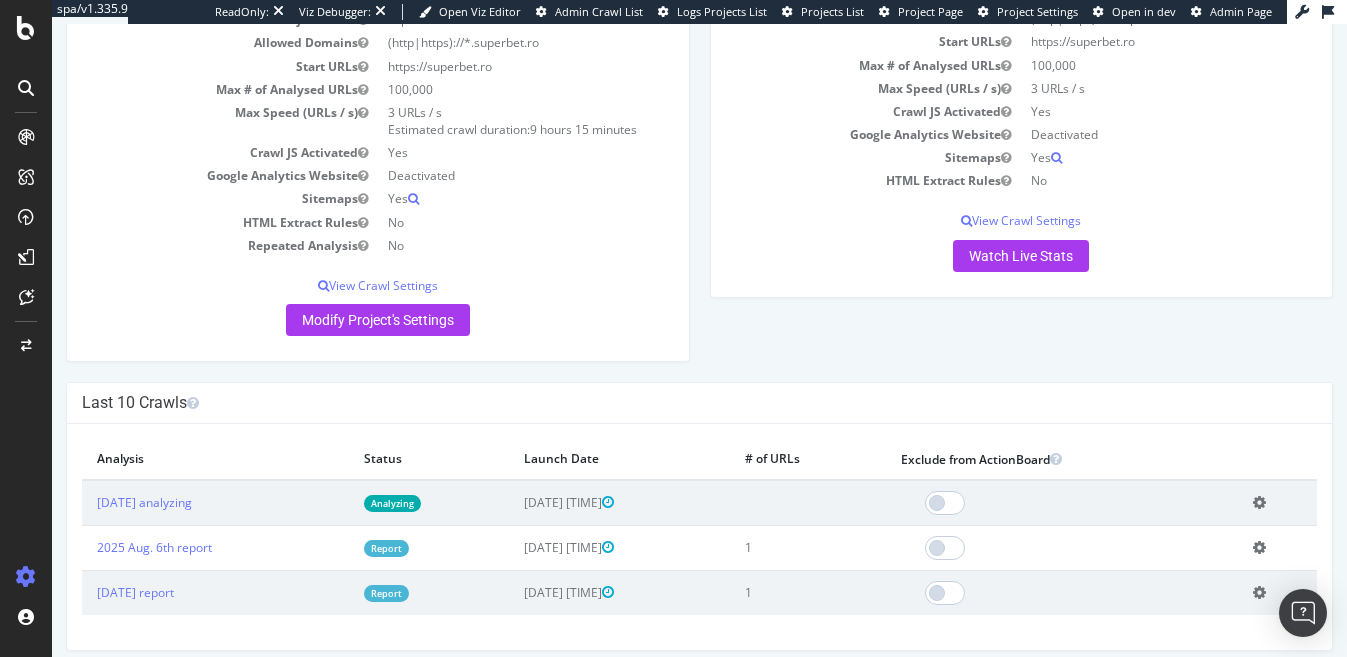 click on "Analyzing" at bounding box center (392, 503) 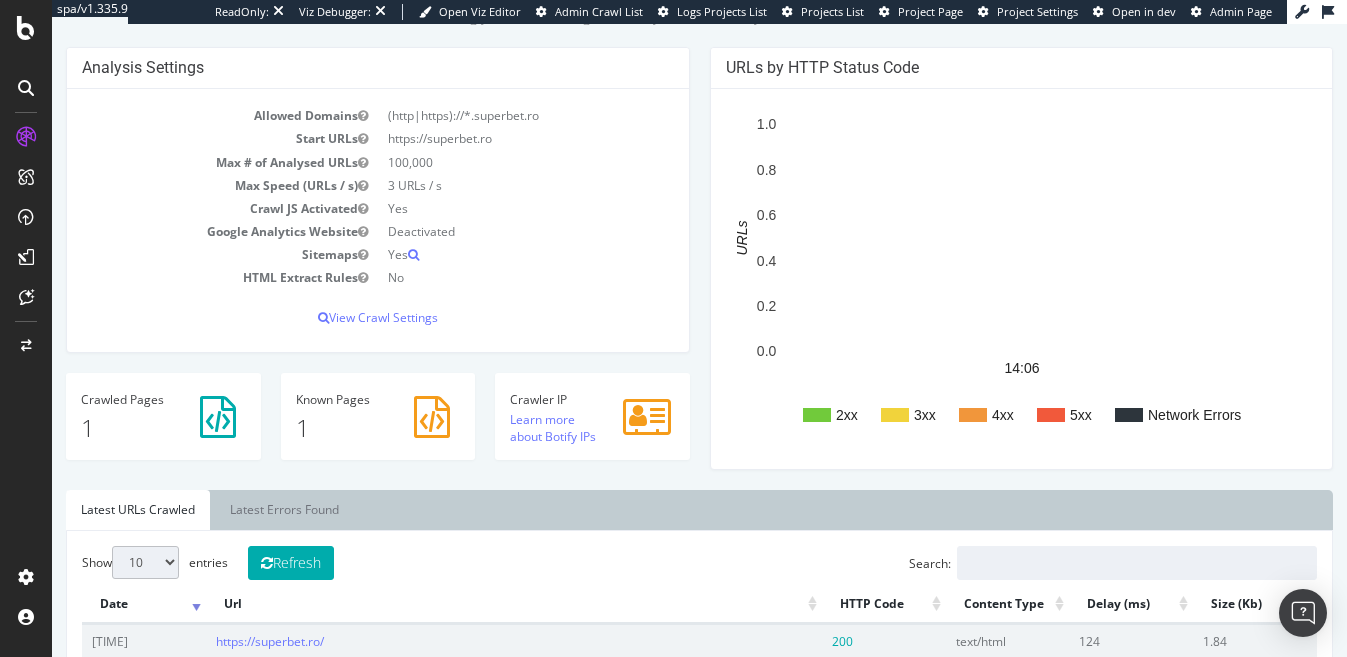 scroll, scrollTop: 0, scrollLeft: 0, axis: both 